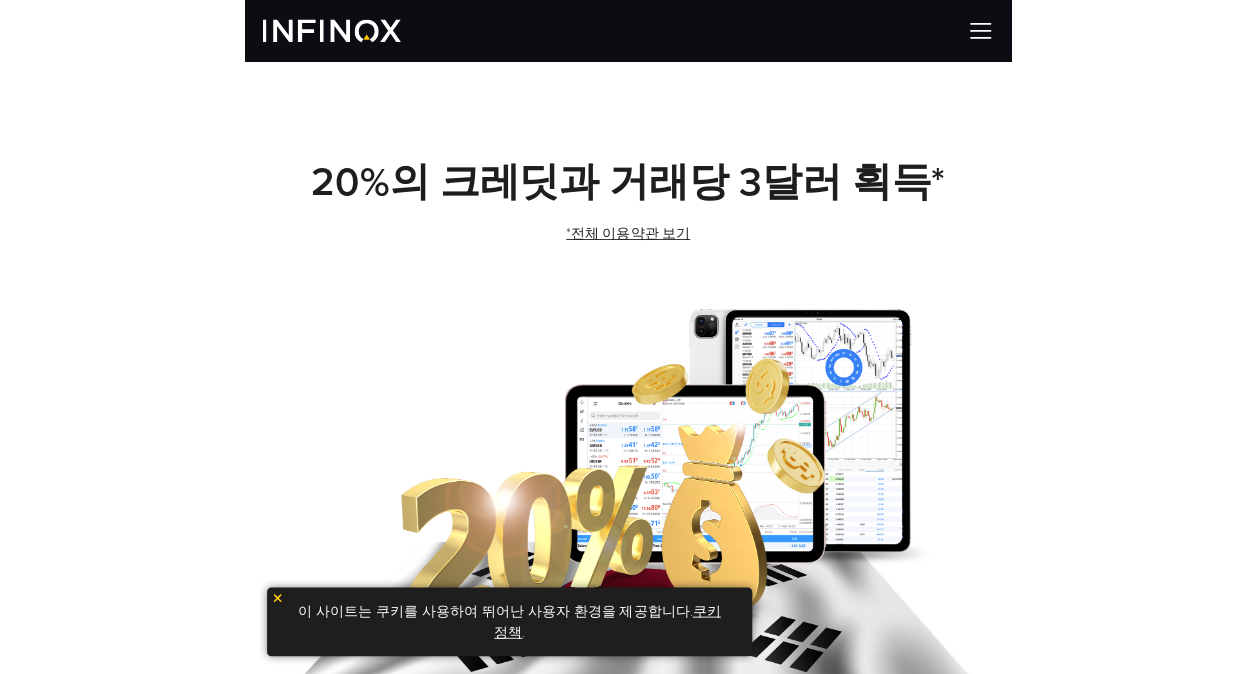 scroll, scrollTop: 0, scrollLeft: 0, axis: both 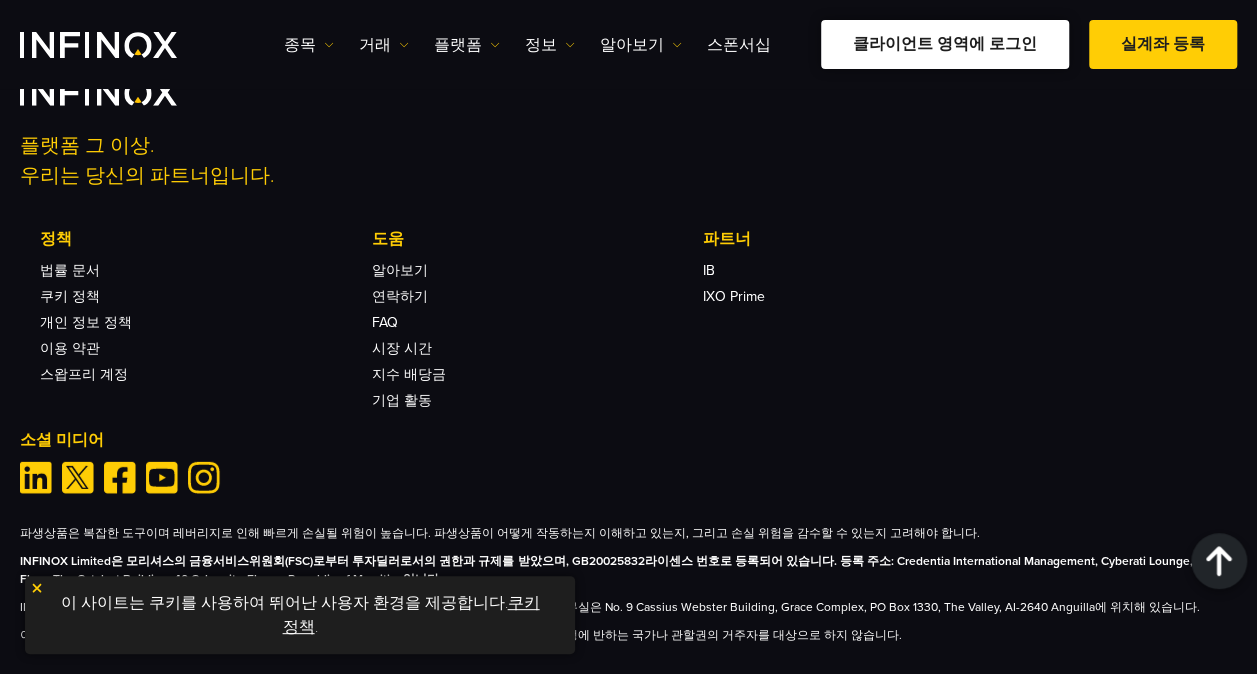 click on "클라이언트 영역에 로그인" at bounding box center [945, 44] 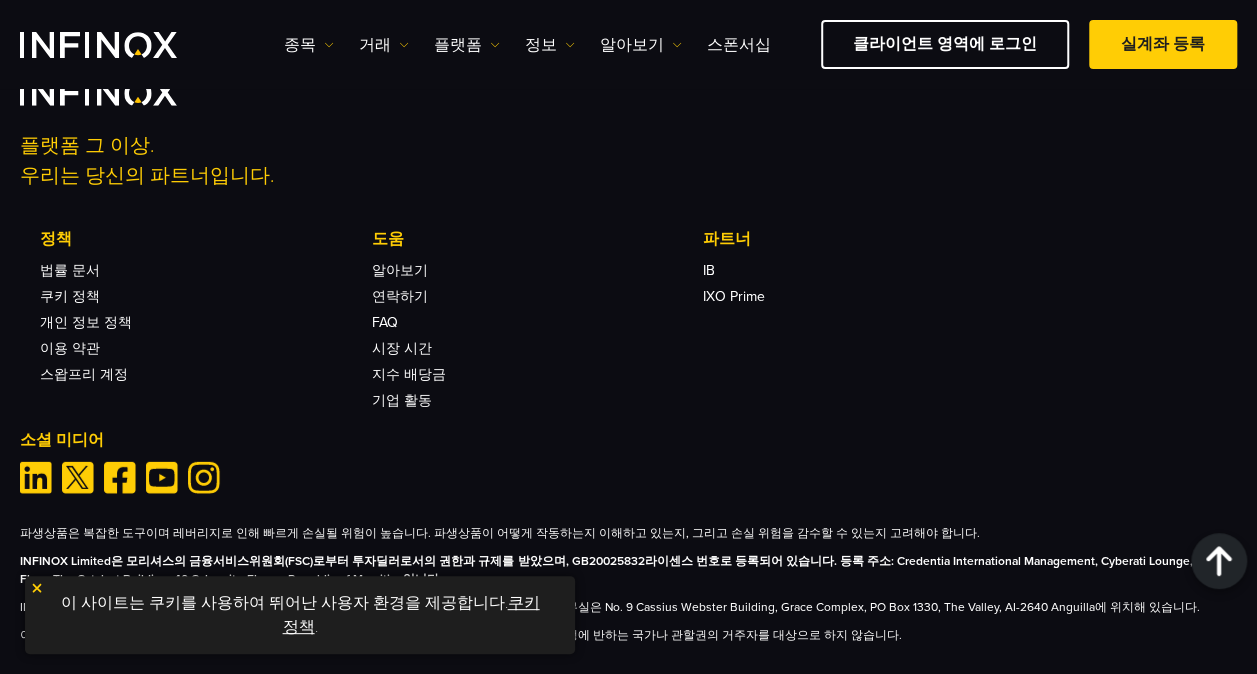 scroll, scrollTop: 0, scrollLeft: 0, axis: both 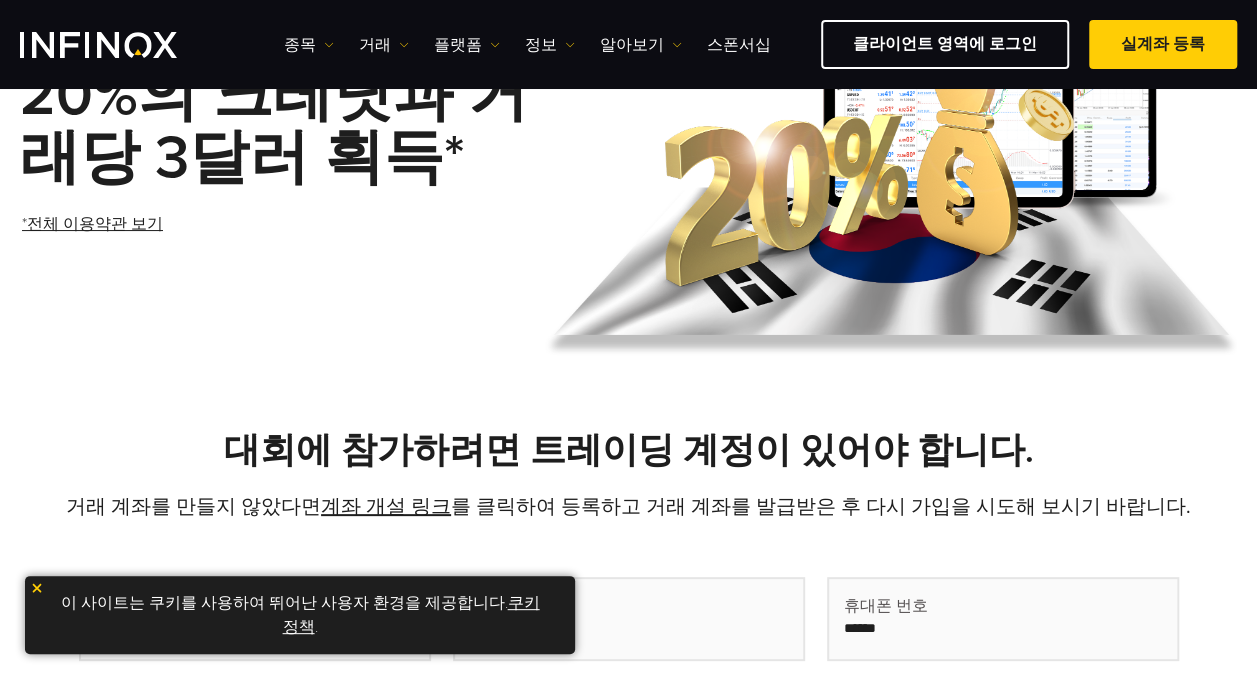 click at bounding box center (37, 588) 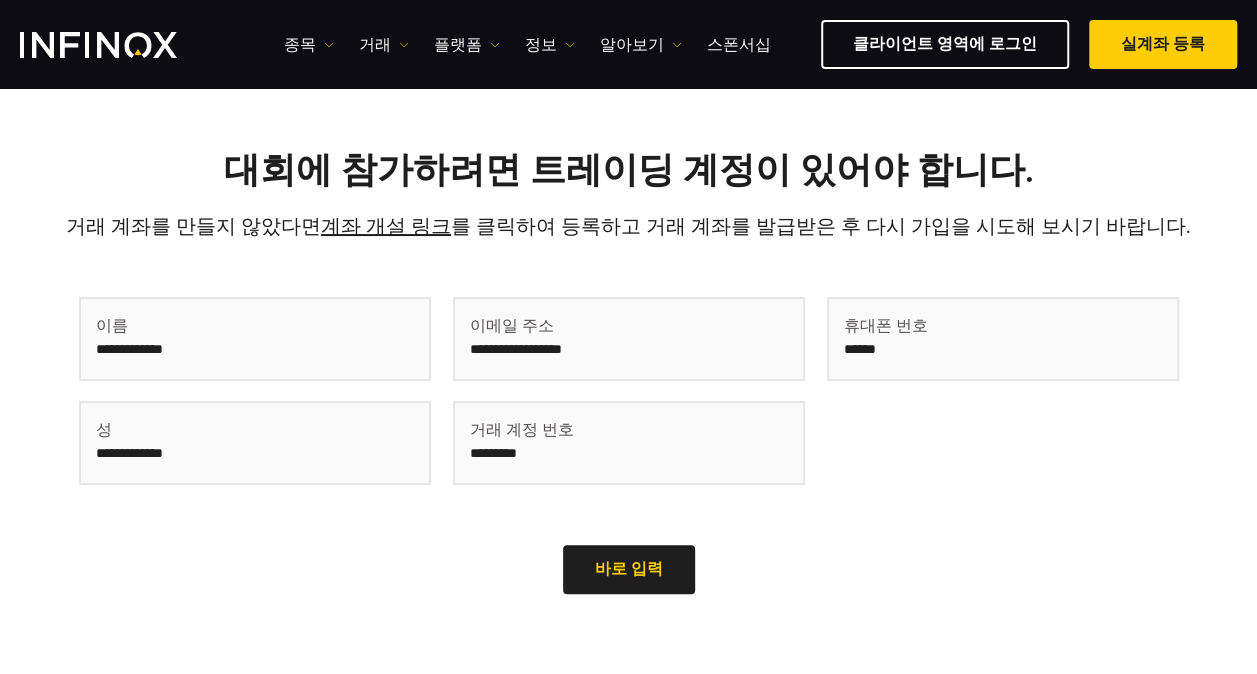 scroll, scrollTop: 500, scrollLeft: 0, axis: vertical 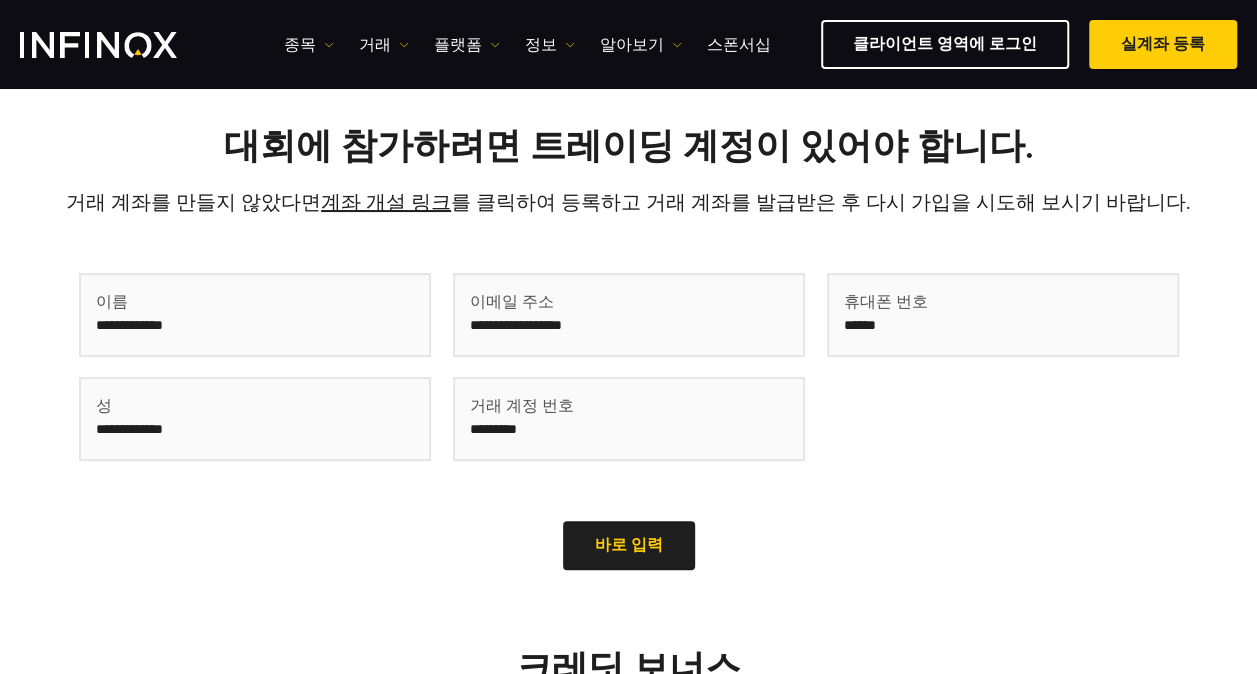 click at bounding box center [255, 315] 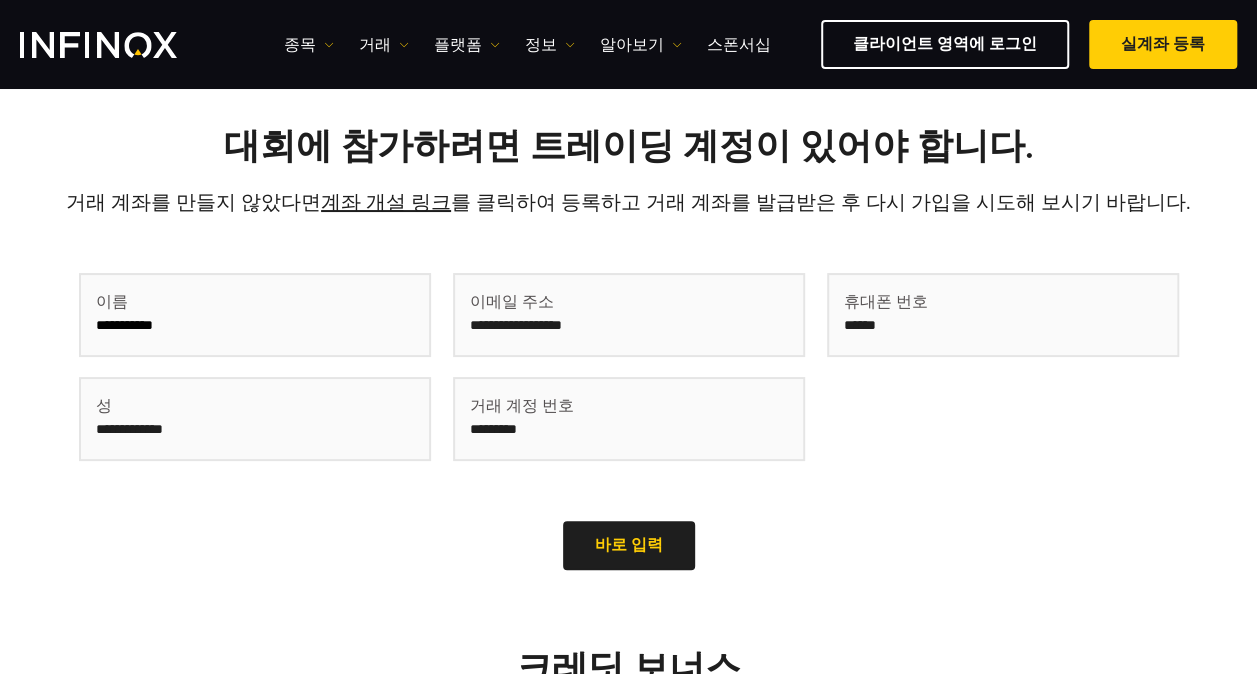 type on "**********" 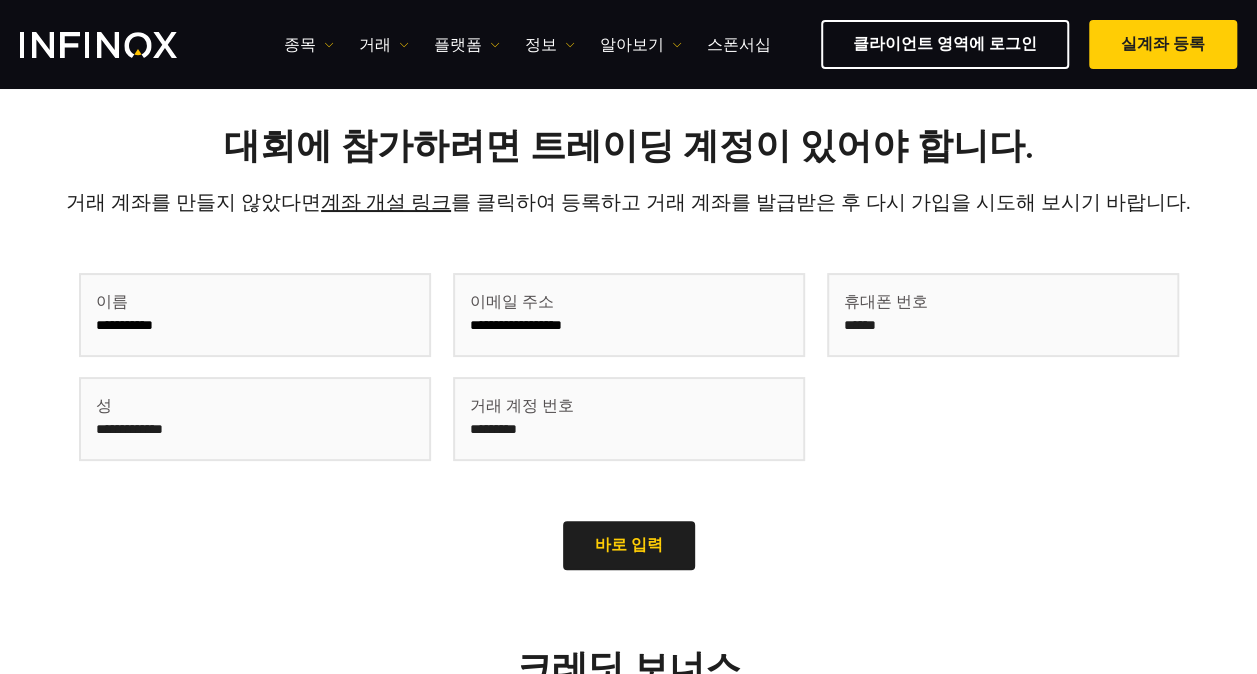 click at bounding box center [1003, 315] 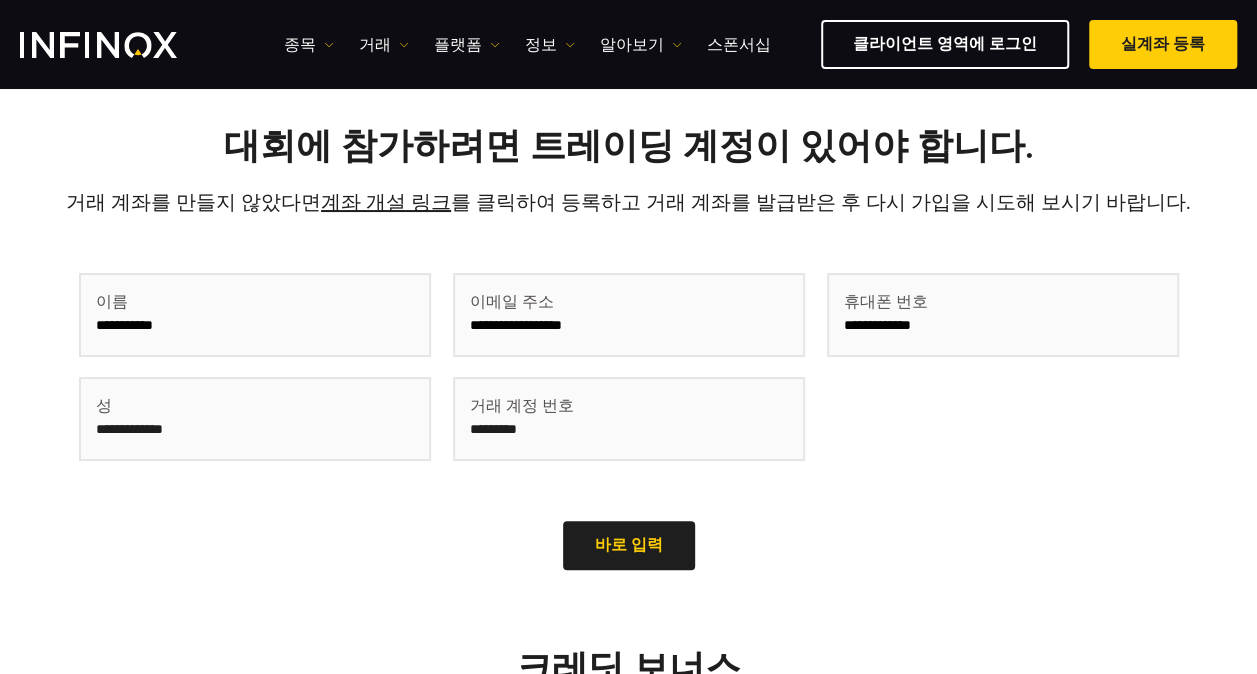 type on "**********" 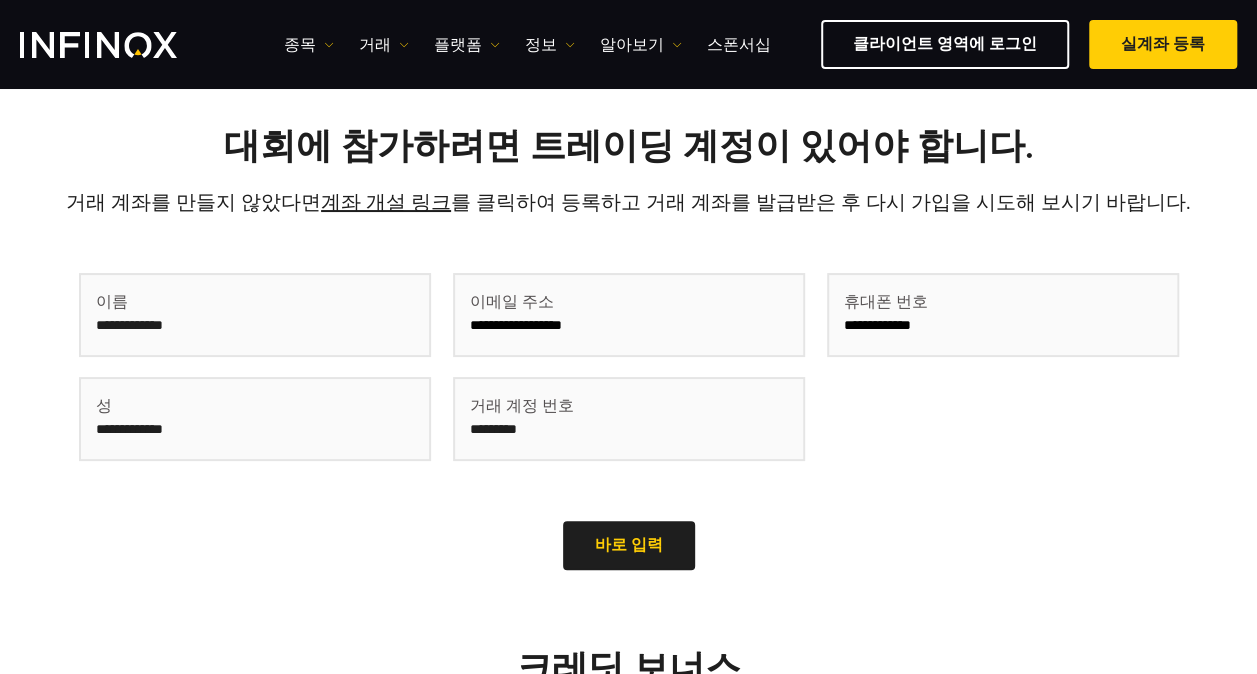 click at bounding box center (255, 315) 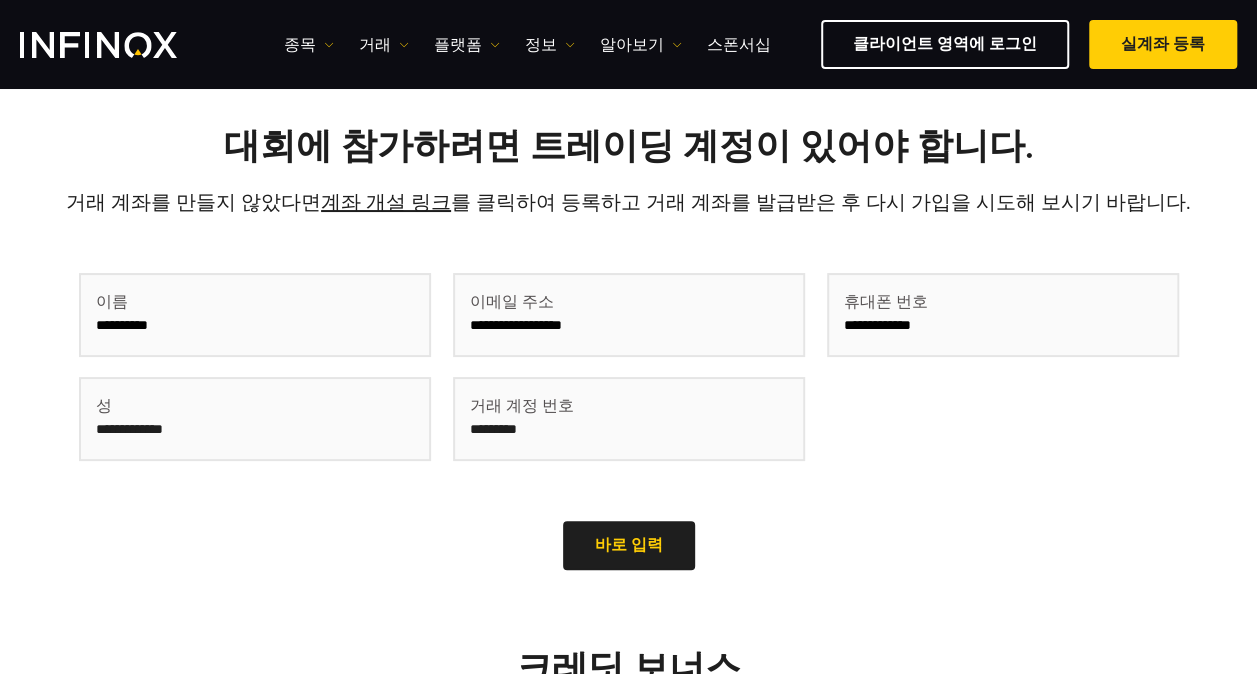 type on "**********" 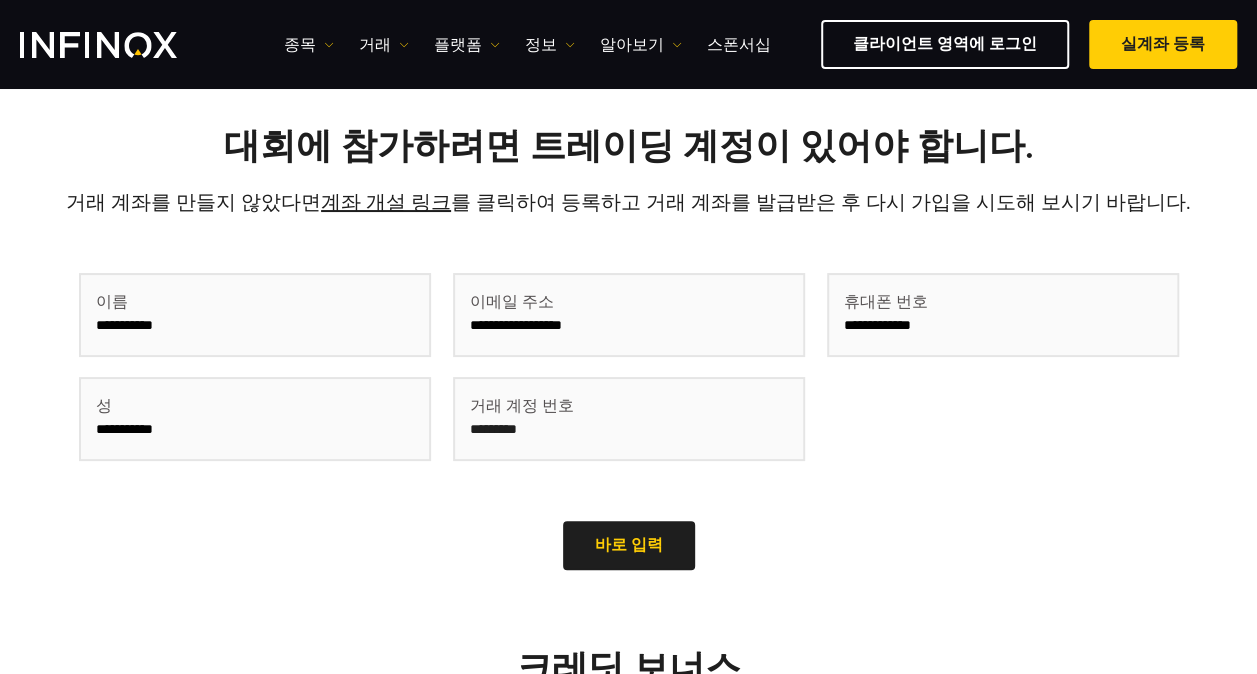 type on "**********" 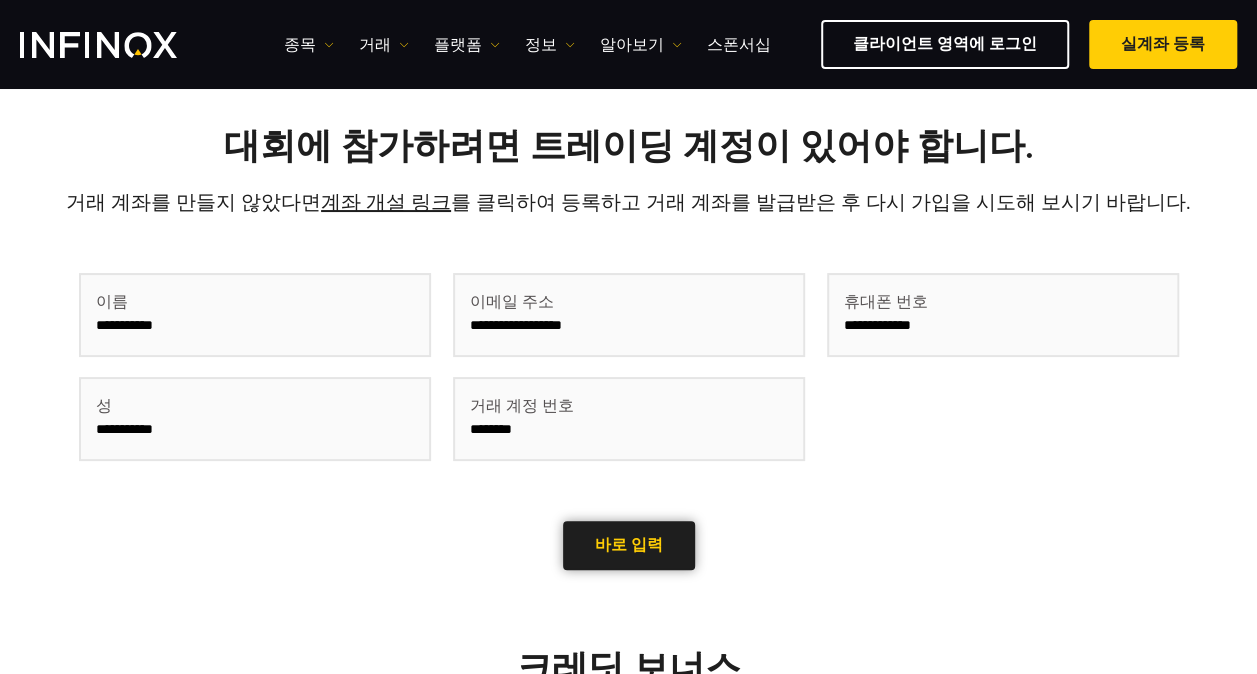 type on "********" 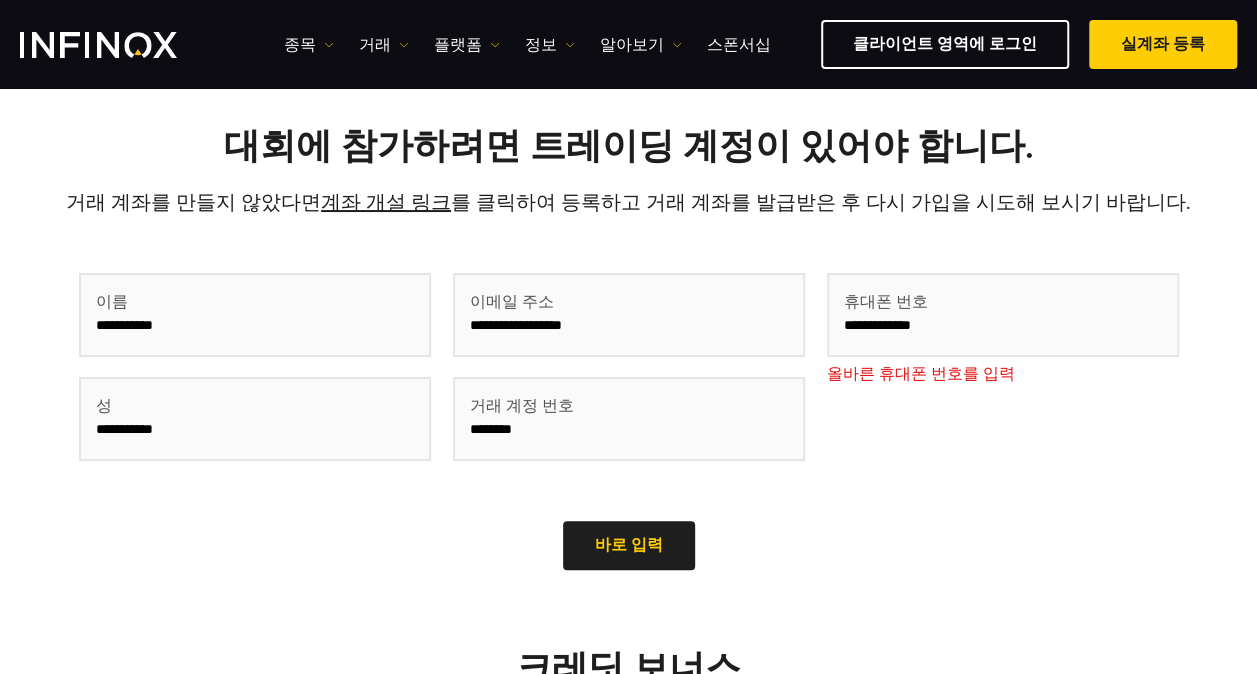 click on "**********" at bounding box center [1003, 315] 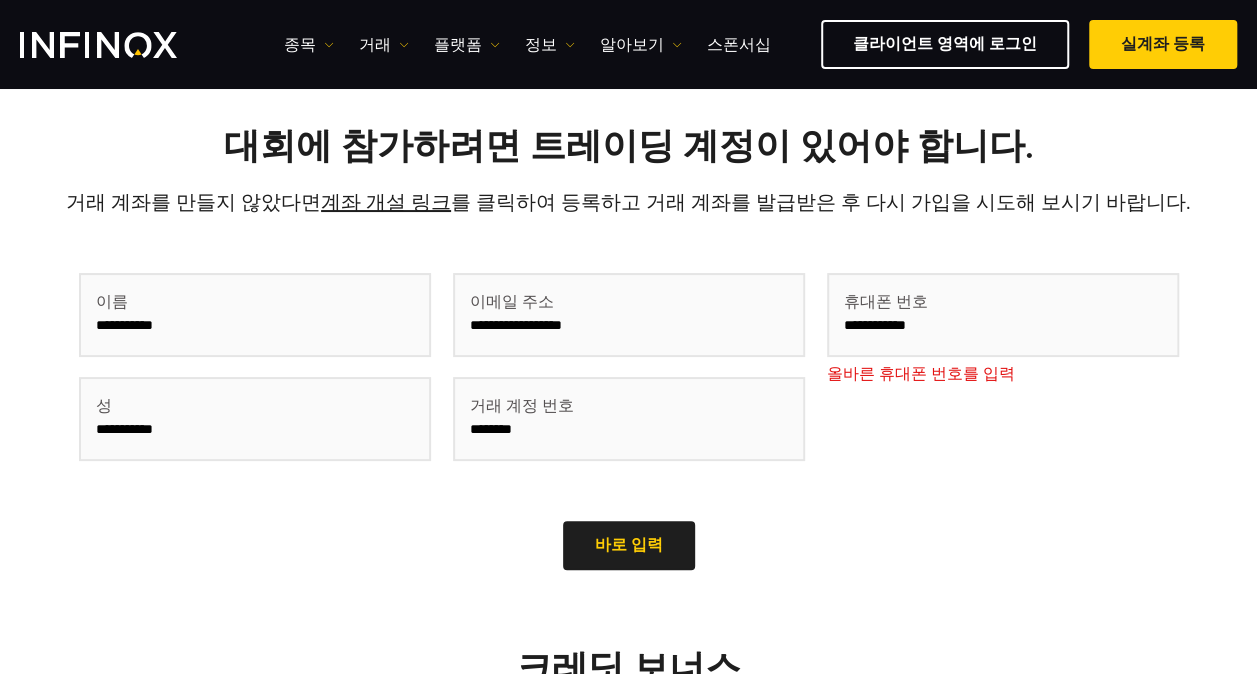 click on "**********" at bounding box center [1003, 315] 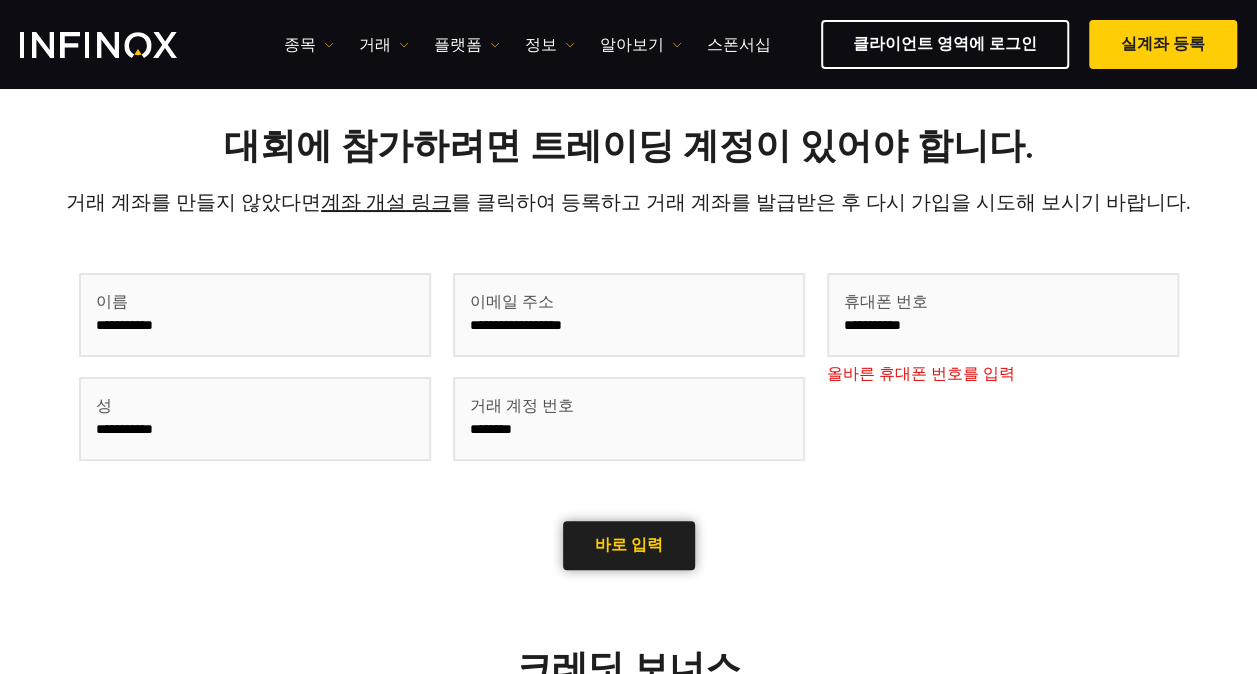 type on "**********" 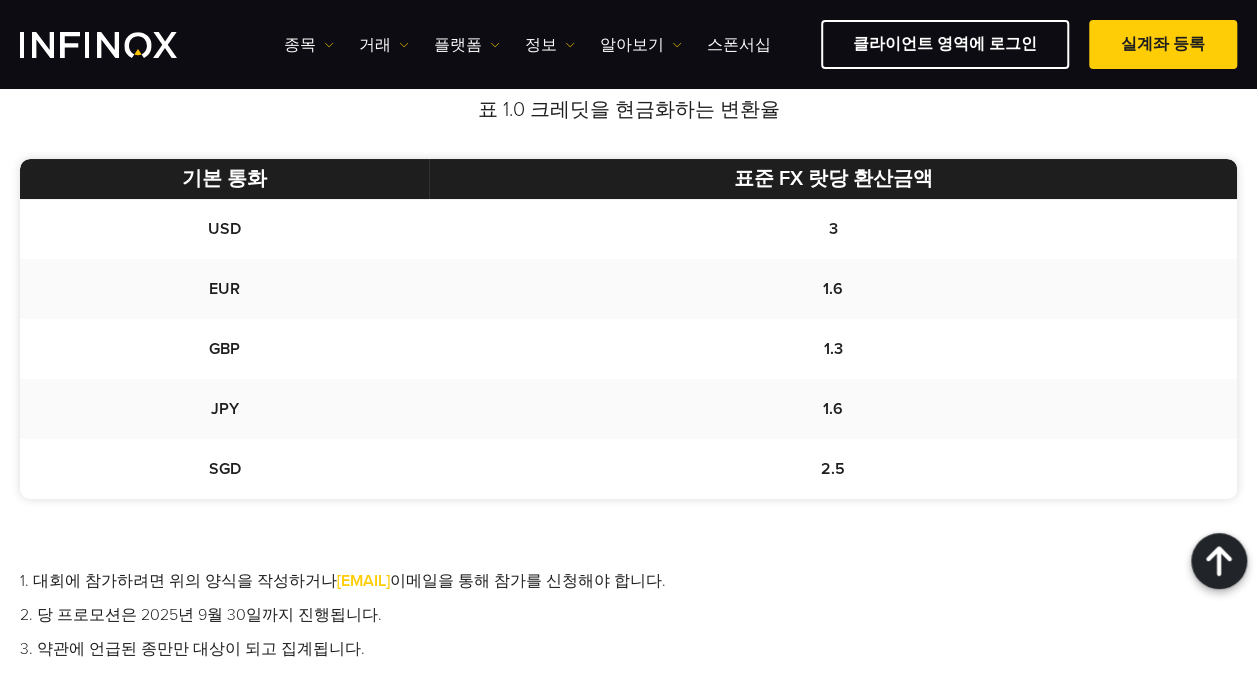 scroll, scrollTop: 800, scrollLeft: 0, axis: vertical 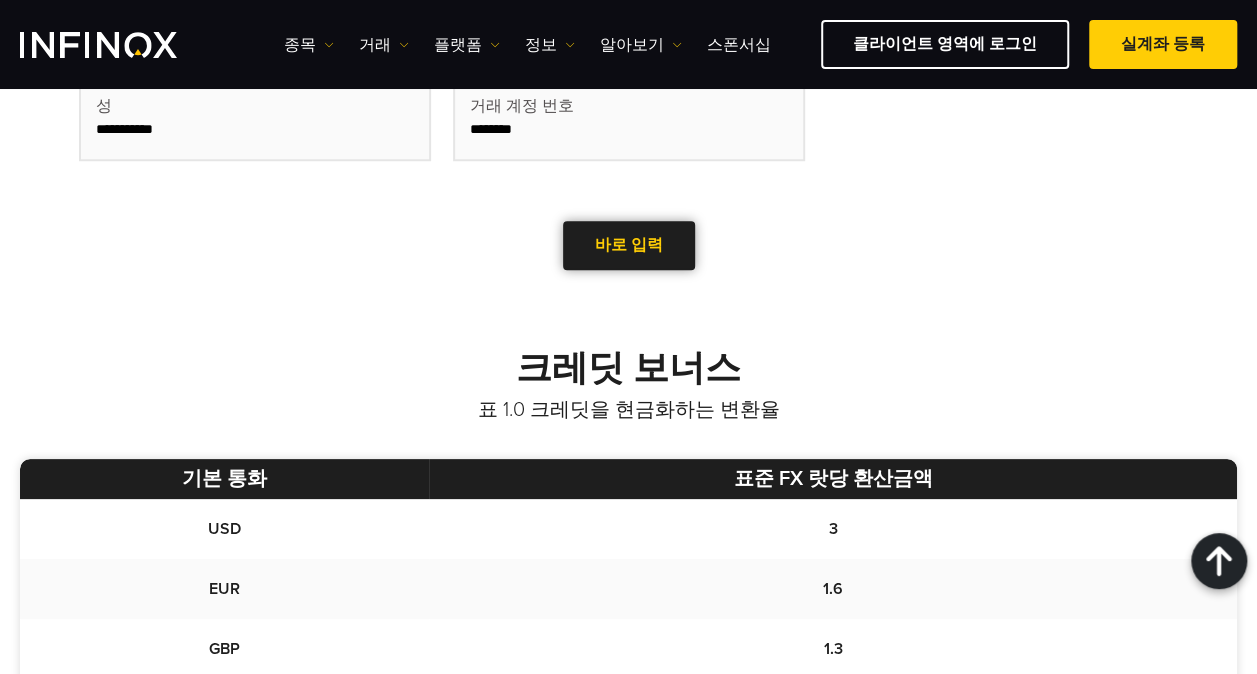 click at bounding box center [629, 246] 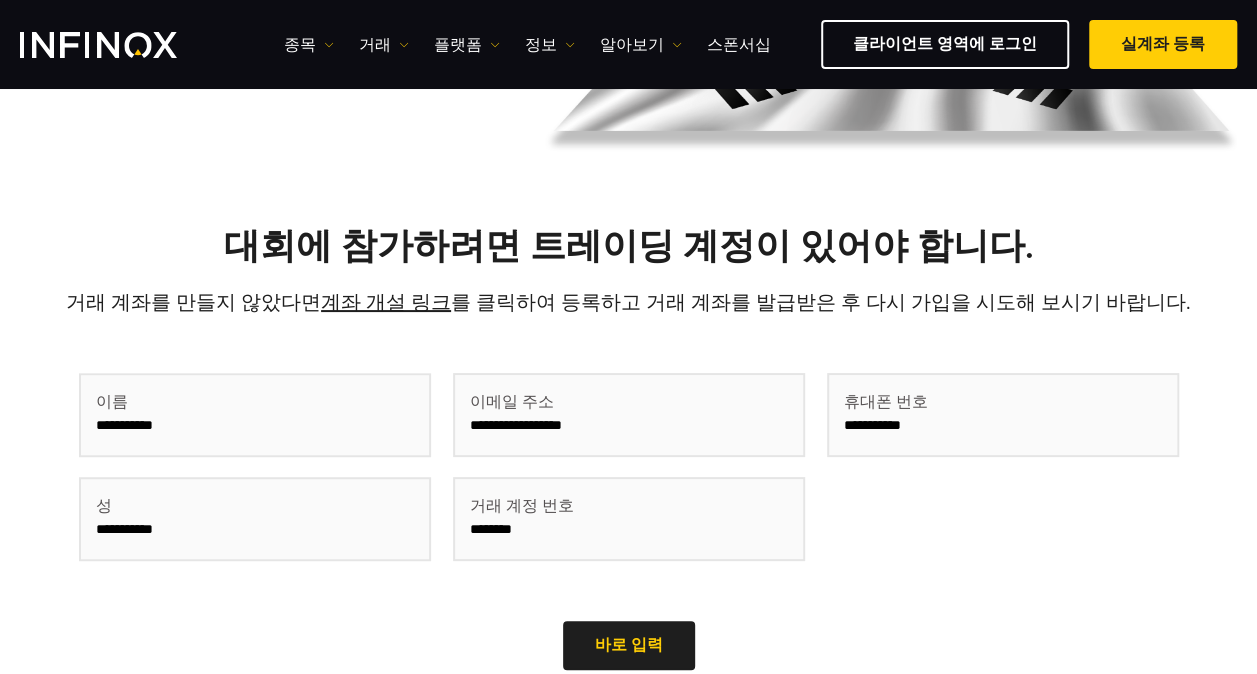 scroll, scrollTop: 0, scrollLeft: 0, axis: both 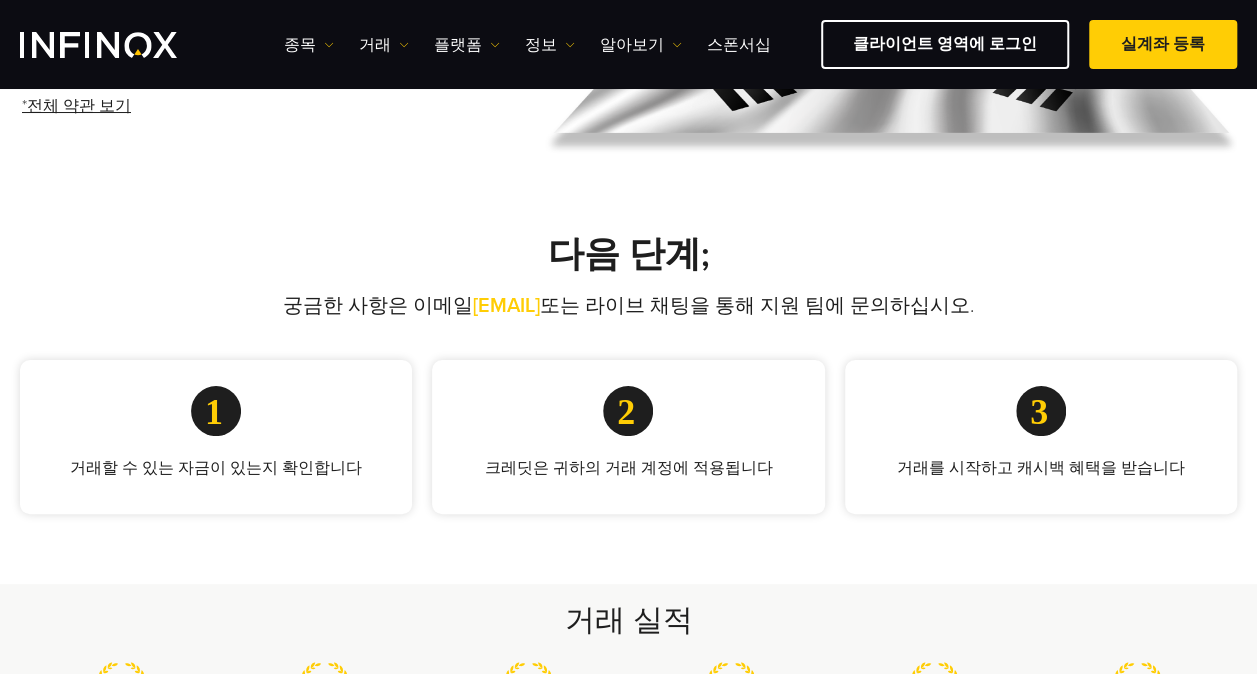 click on "[EMAIL]" at bounding box center [506, 306] 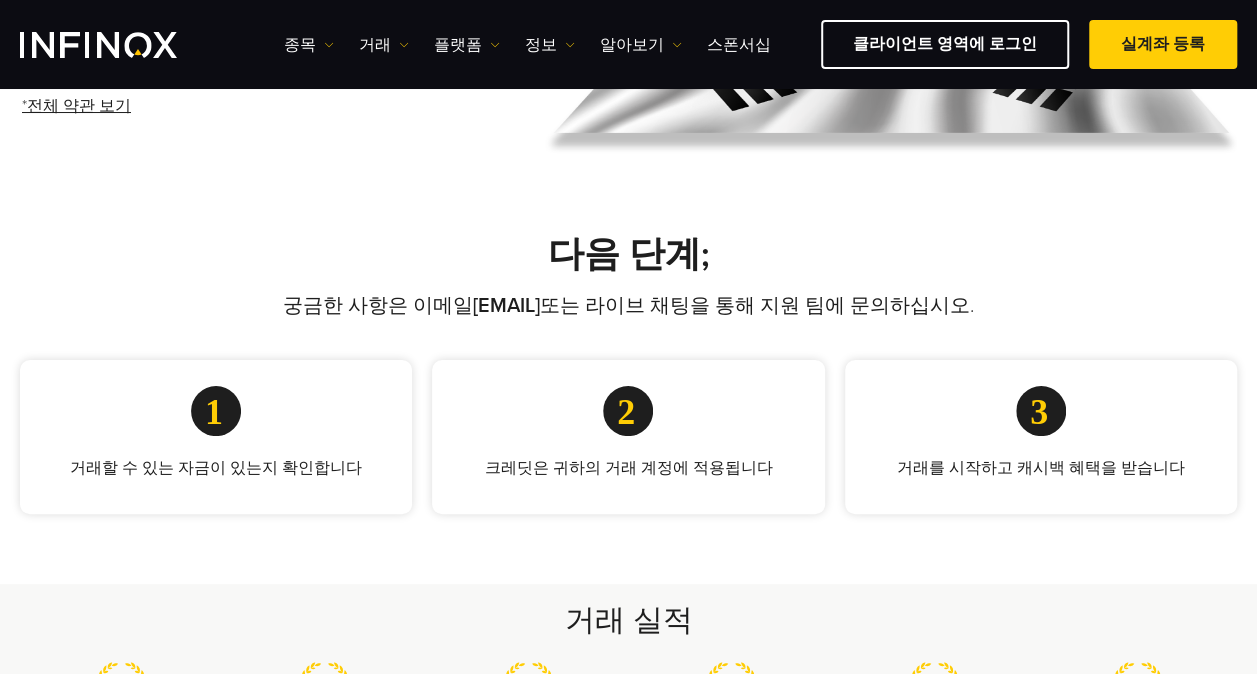 click on "다음 단계;
궁금한 사항은 이메일  [EMAIL]  또는 라이브 채팅을 통해 지원 팀에 문의하십시오.
거래할 수 있는 자금이 있는지 확인합니다
크레딧은 귀하의 거래 계정에 적용됩니다" at bounding box center (628, 381) 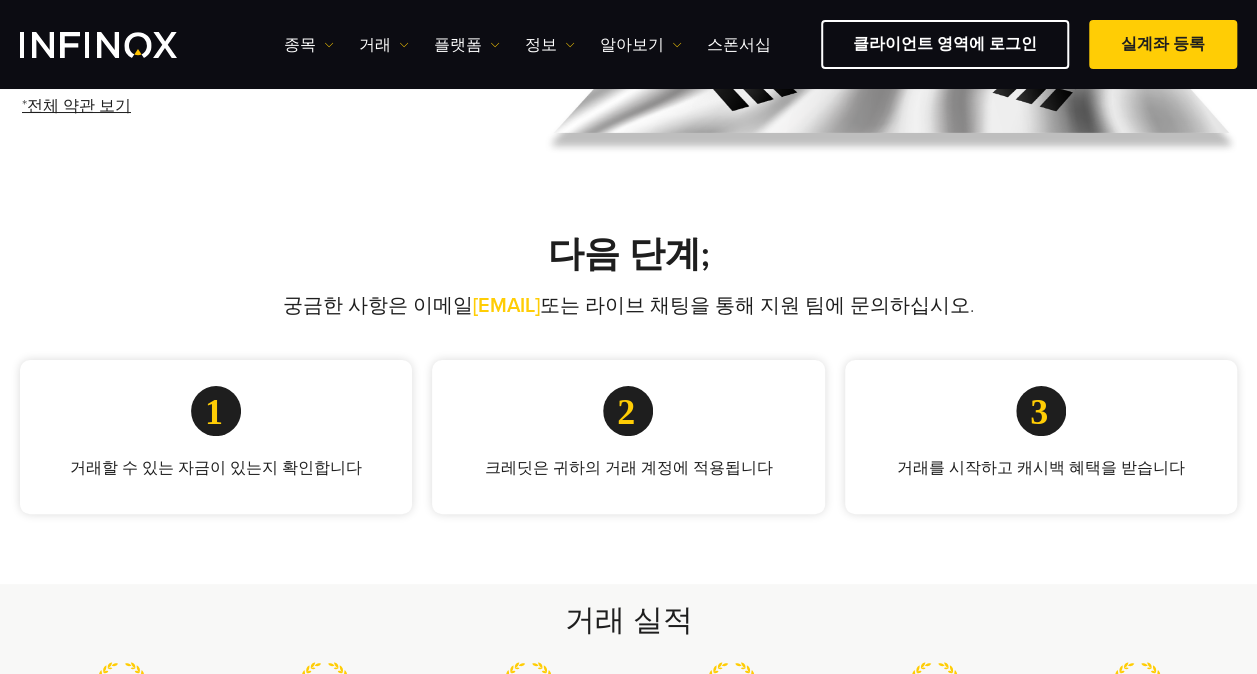drag, startPoint x: 618, startPoint y: 318, endPoint x: 592, endPoint y: 302, distance: 30.528675 